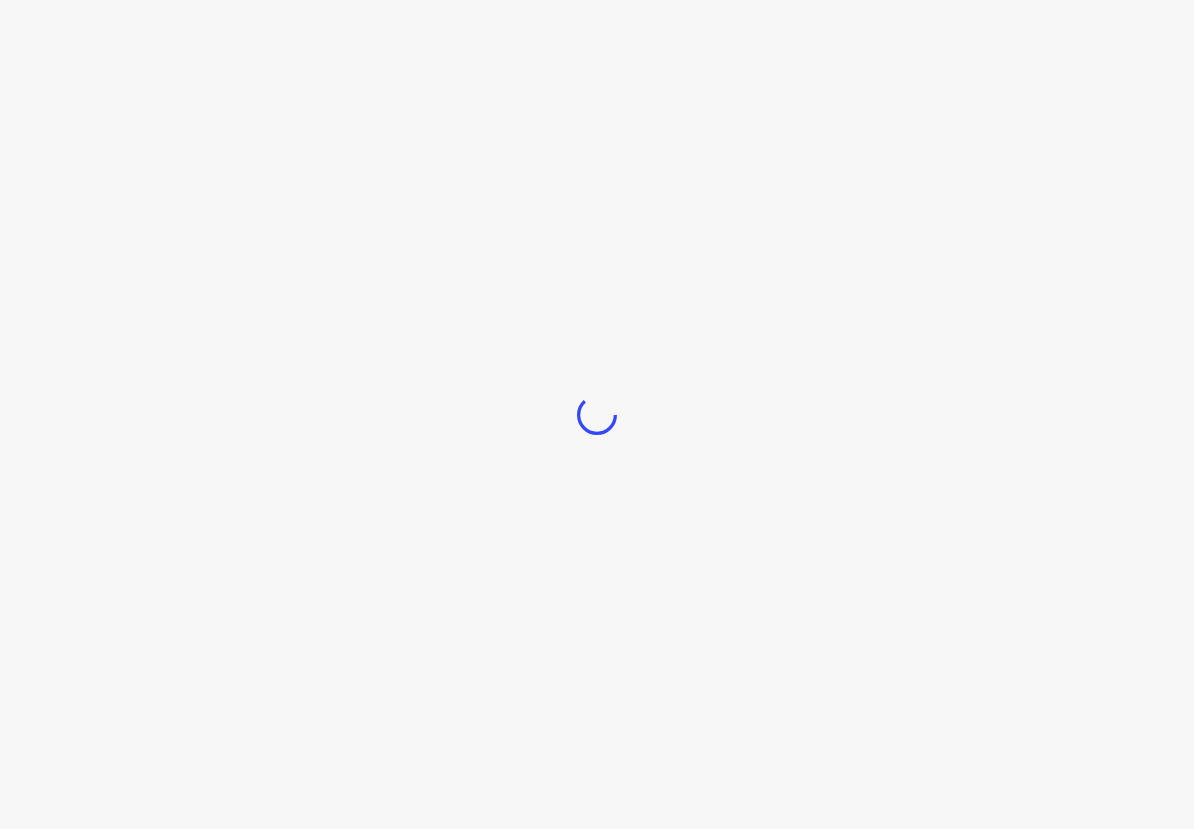 scroll, scrollTop: 0, scrollLeft: 0, axis: both 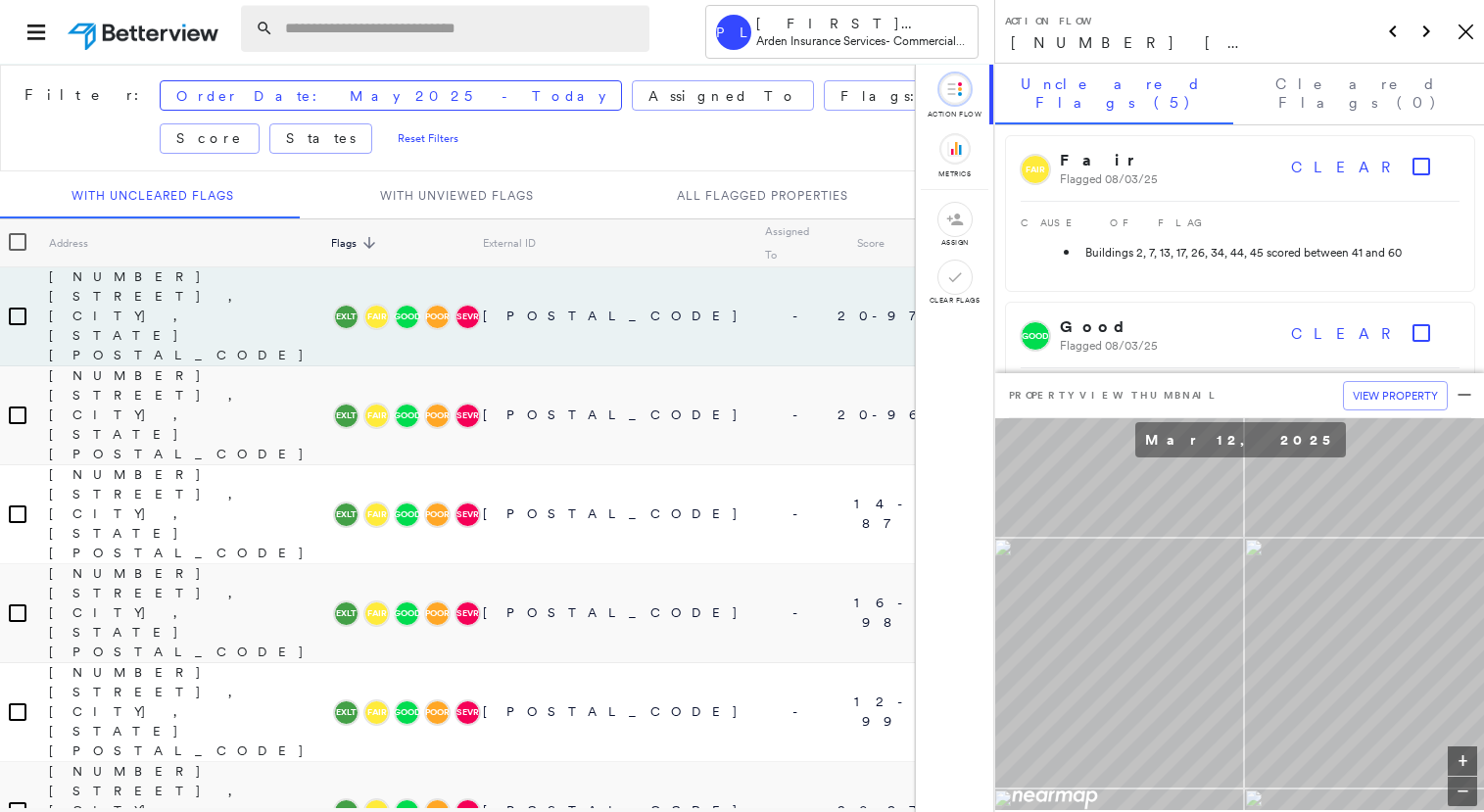 click at bounding box center [461, 28] 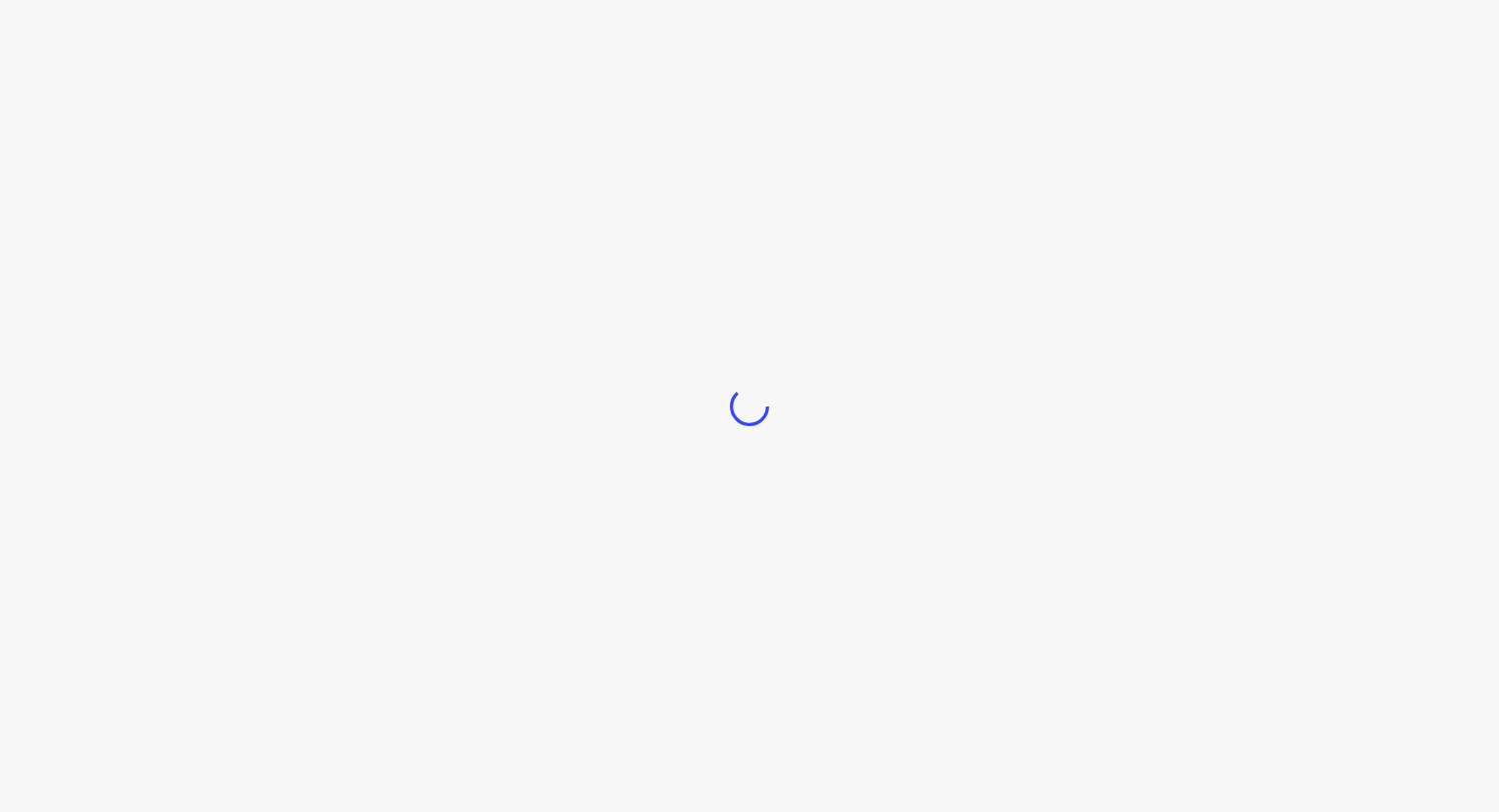 scroll, scrollTop: 0, scrollLeft: 0, axis: both 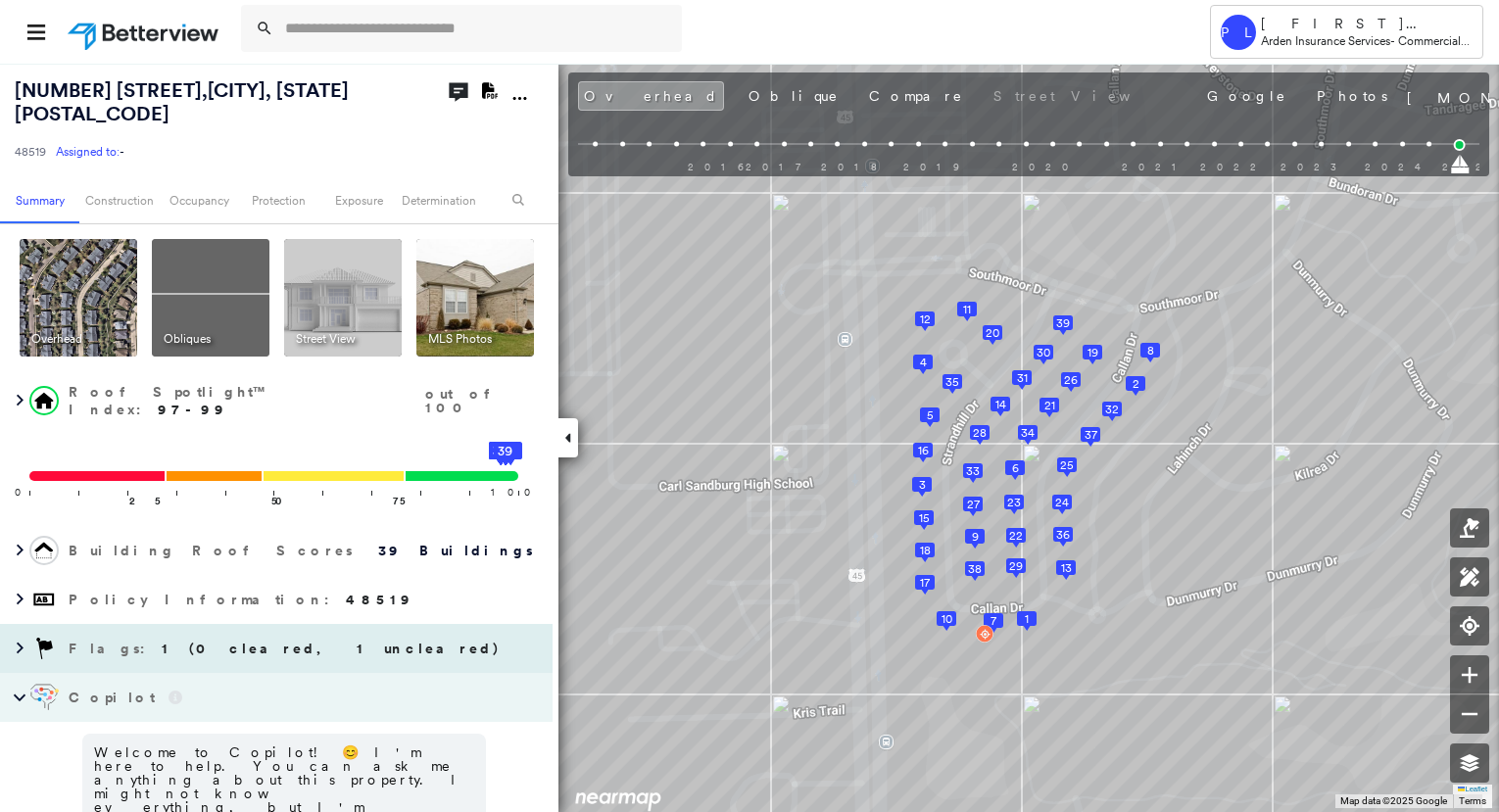 click on "1 (0 cleared, 1 uncleared)" at bounding box center [331, 648] 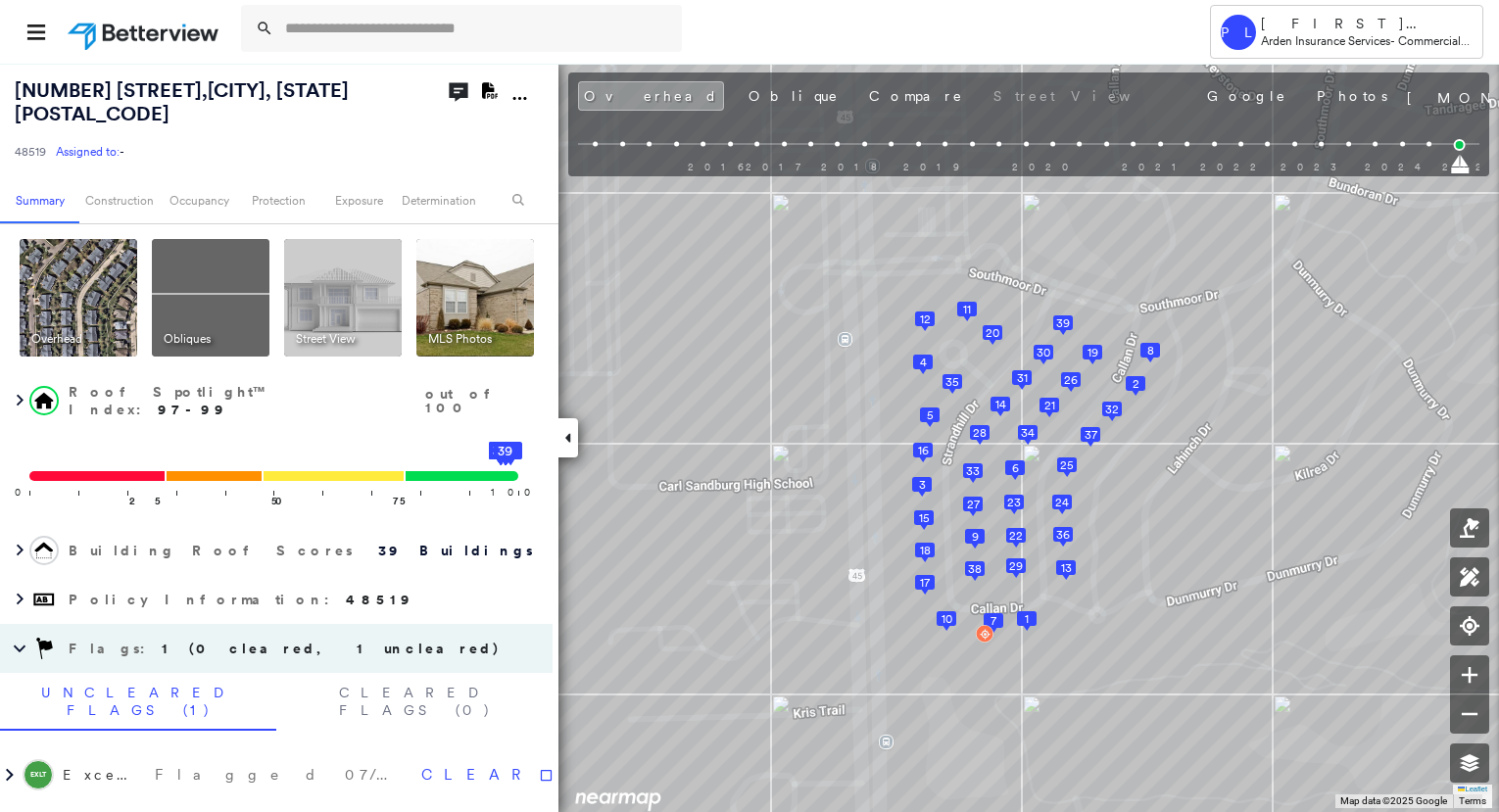 scroll, scrollTop: 196, scrollLeft: 0, axis: vertical 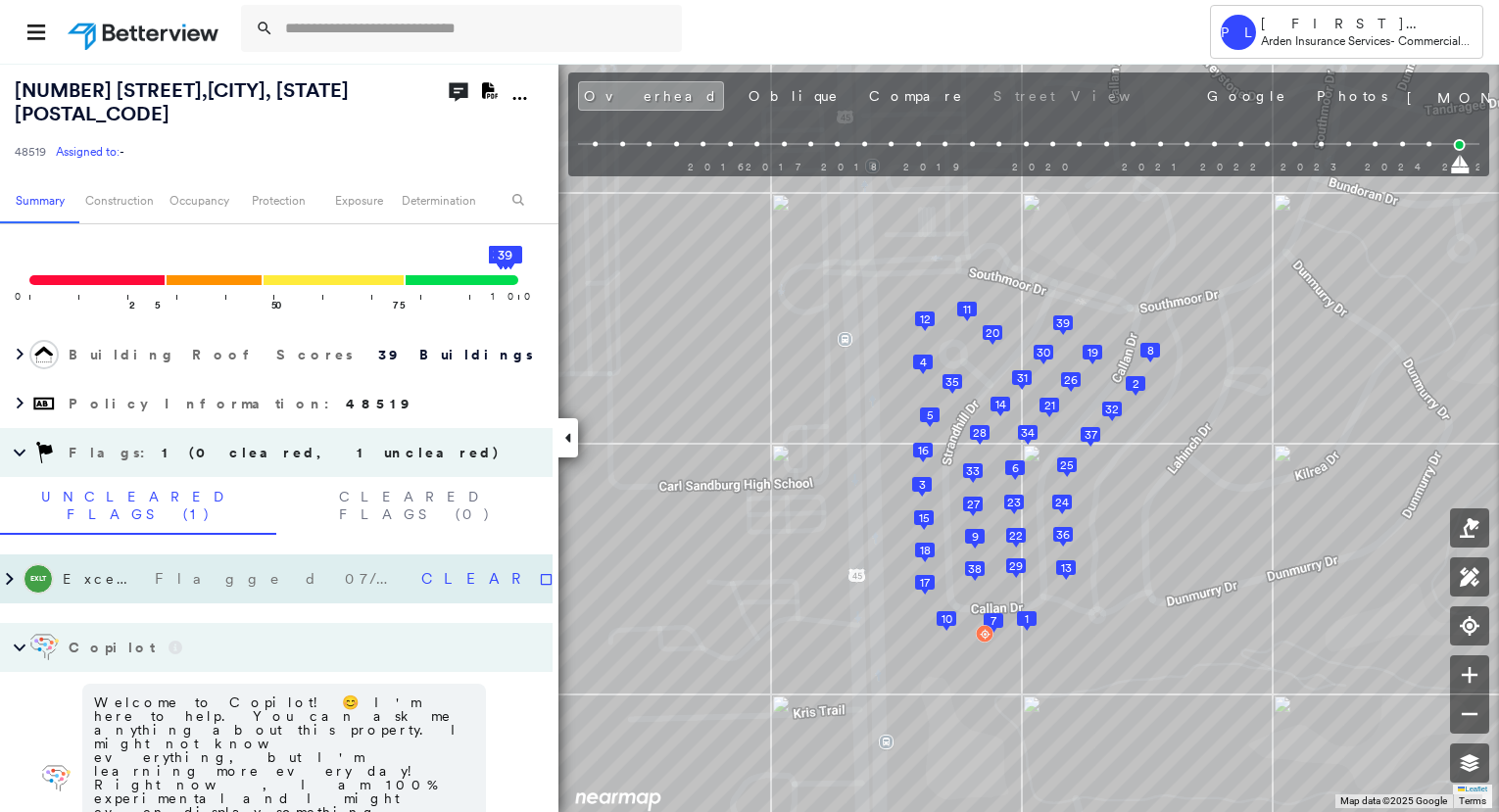 click on "EXLT Excellent Flagged [DATE]" at bounding box center (212, 579) 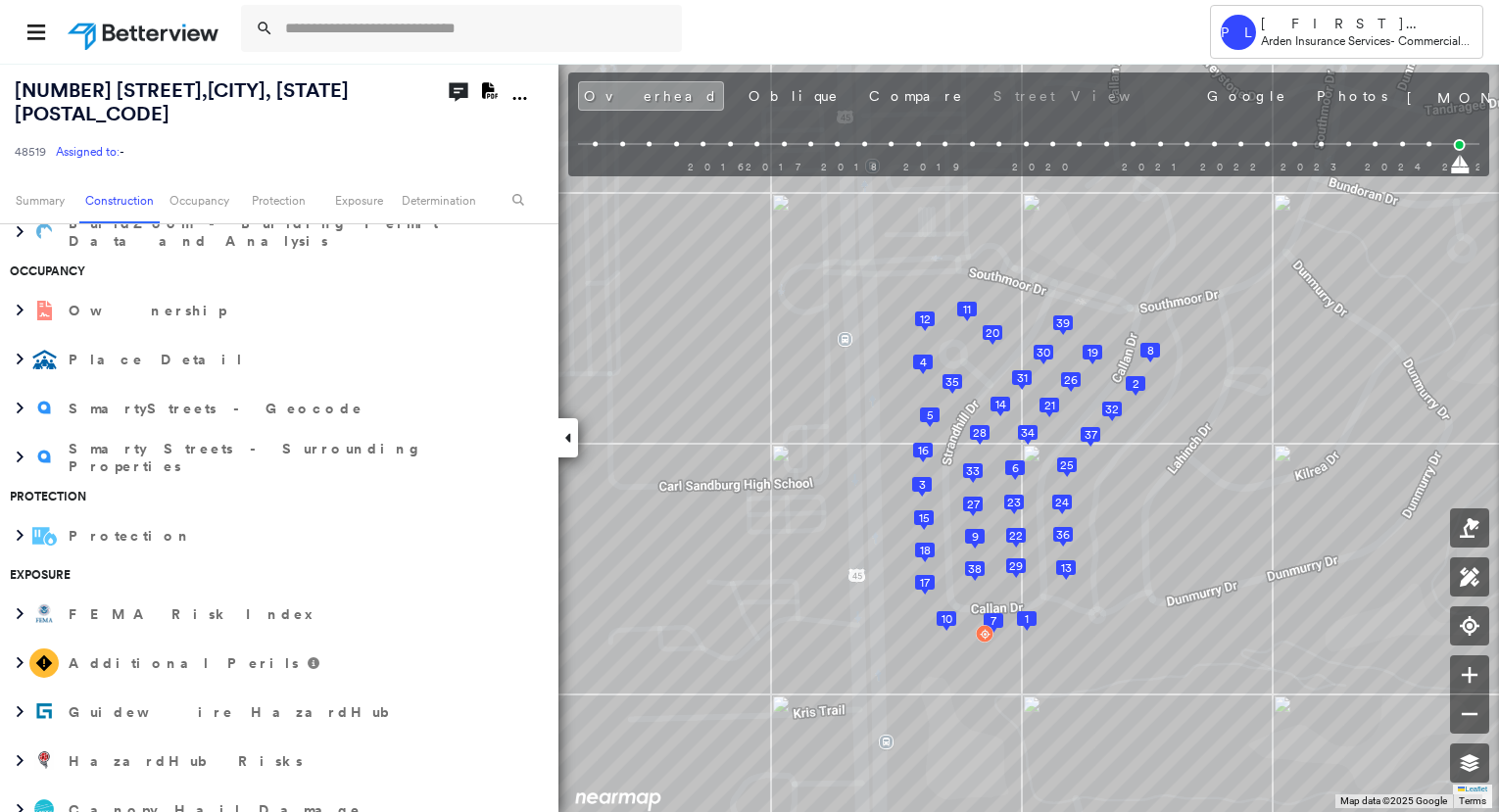 scroll, scrollTop: 1567, scrollLeft: 0, axis: vertical 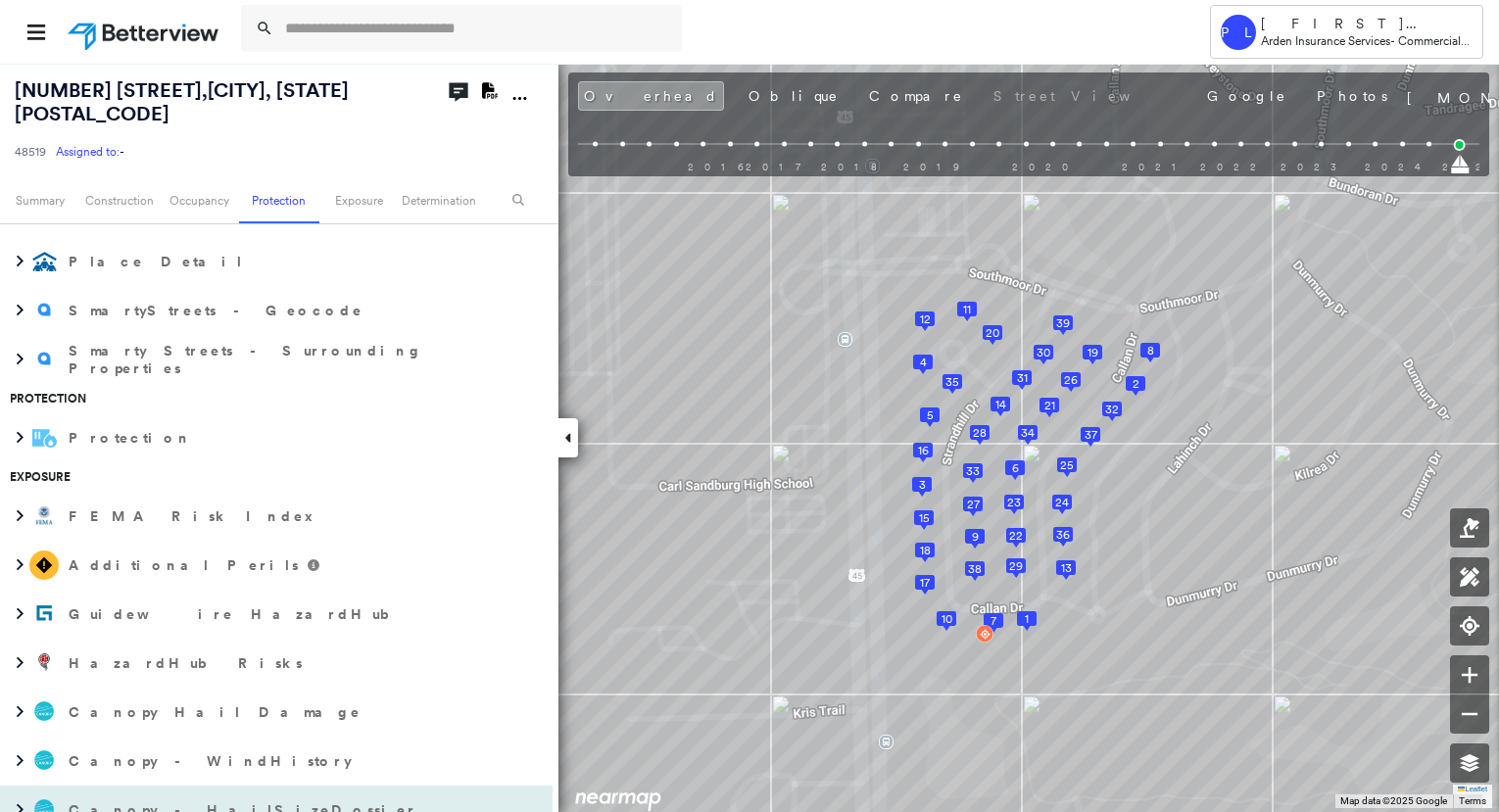 click on "Canopy - HailSizeDossier" at bounding box center [257, 810] 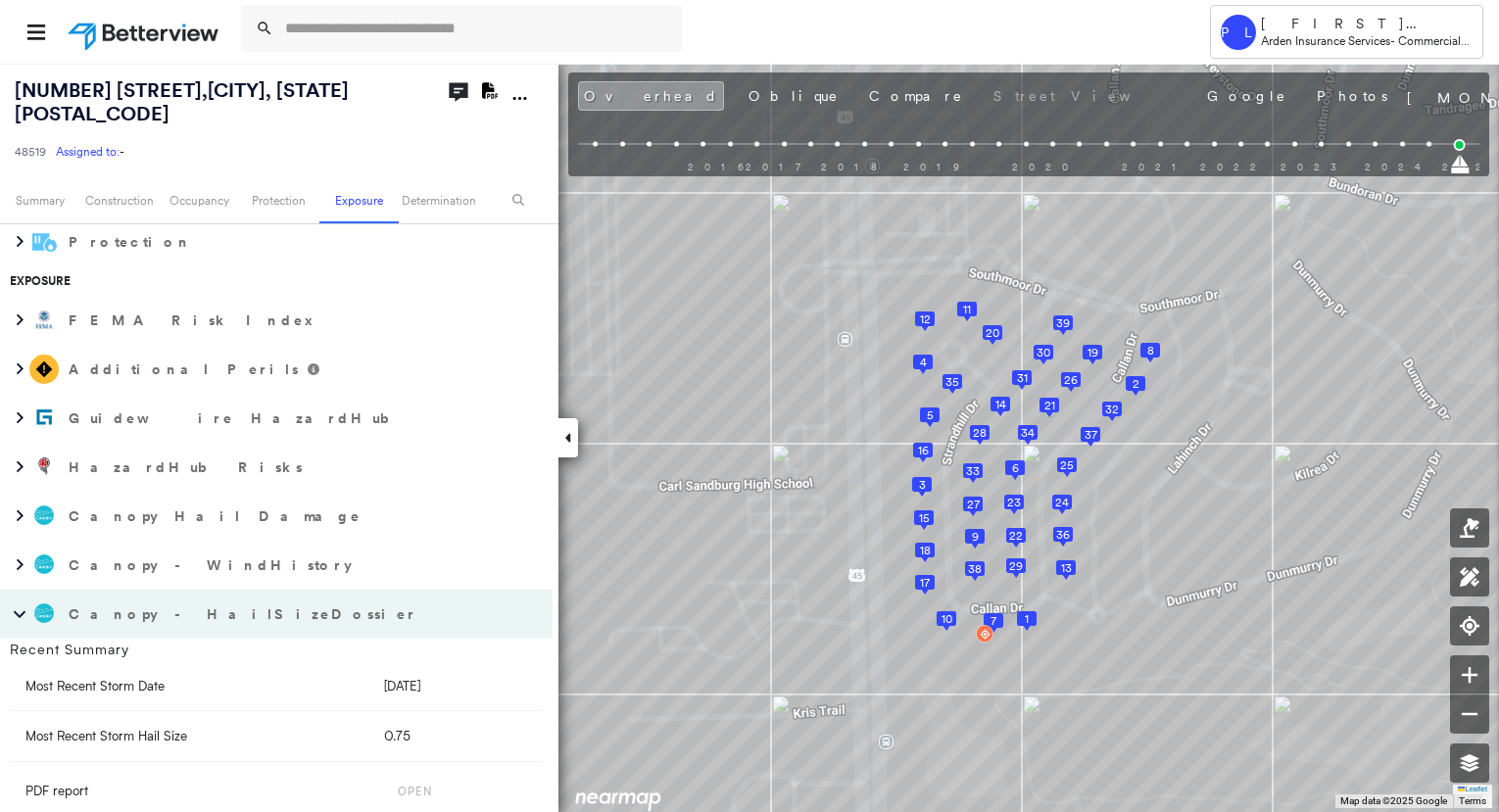 scroll, scrollTop: 1861, scrollLeft: 0, axis: vertical 